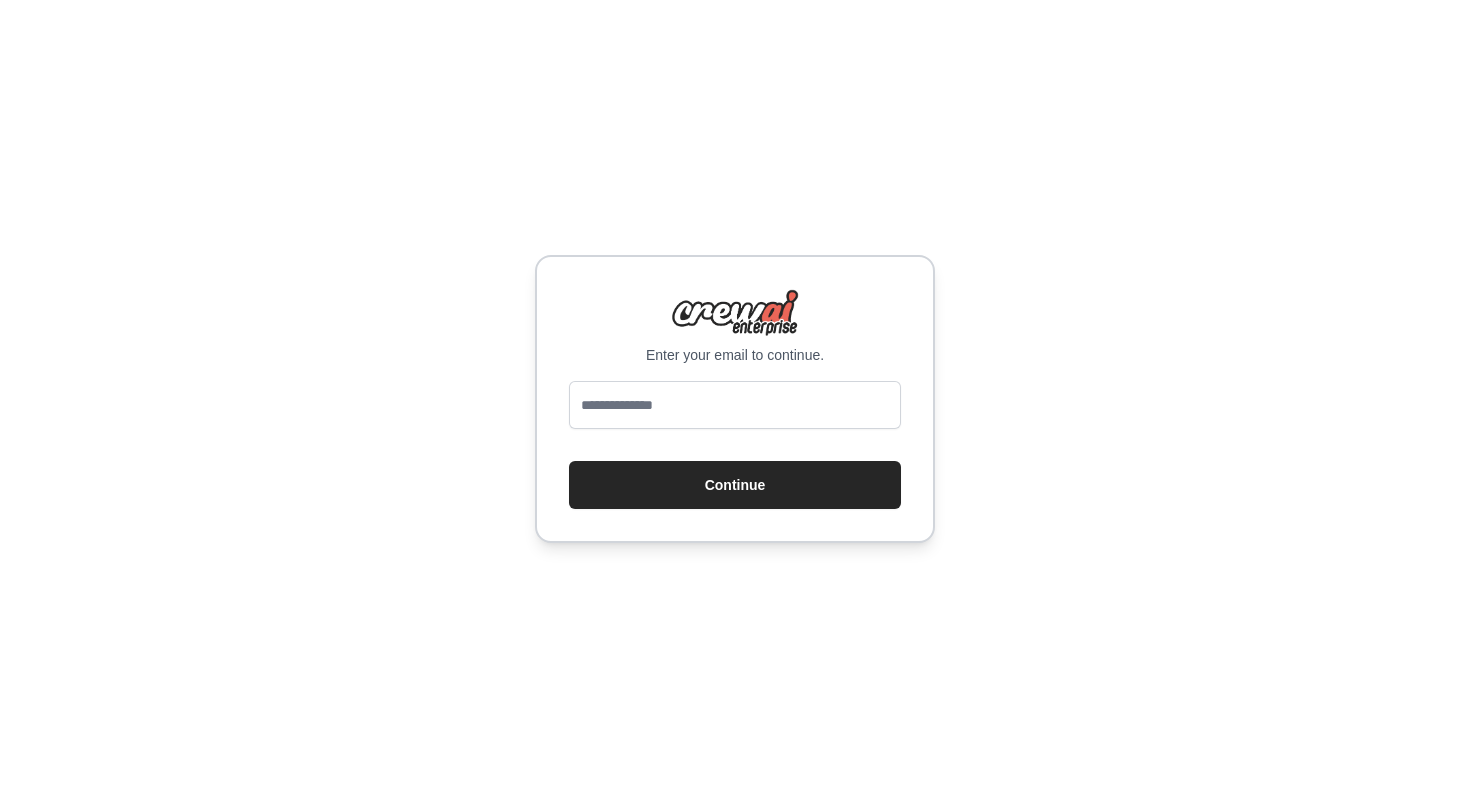 scroll, scrollTop: 0, scrollLeft: 0, axis: both 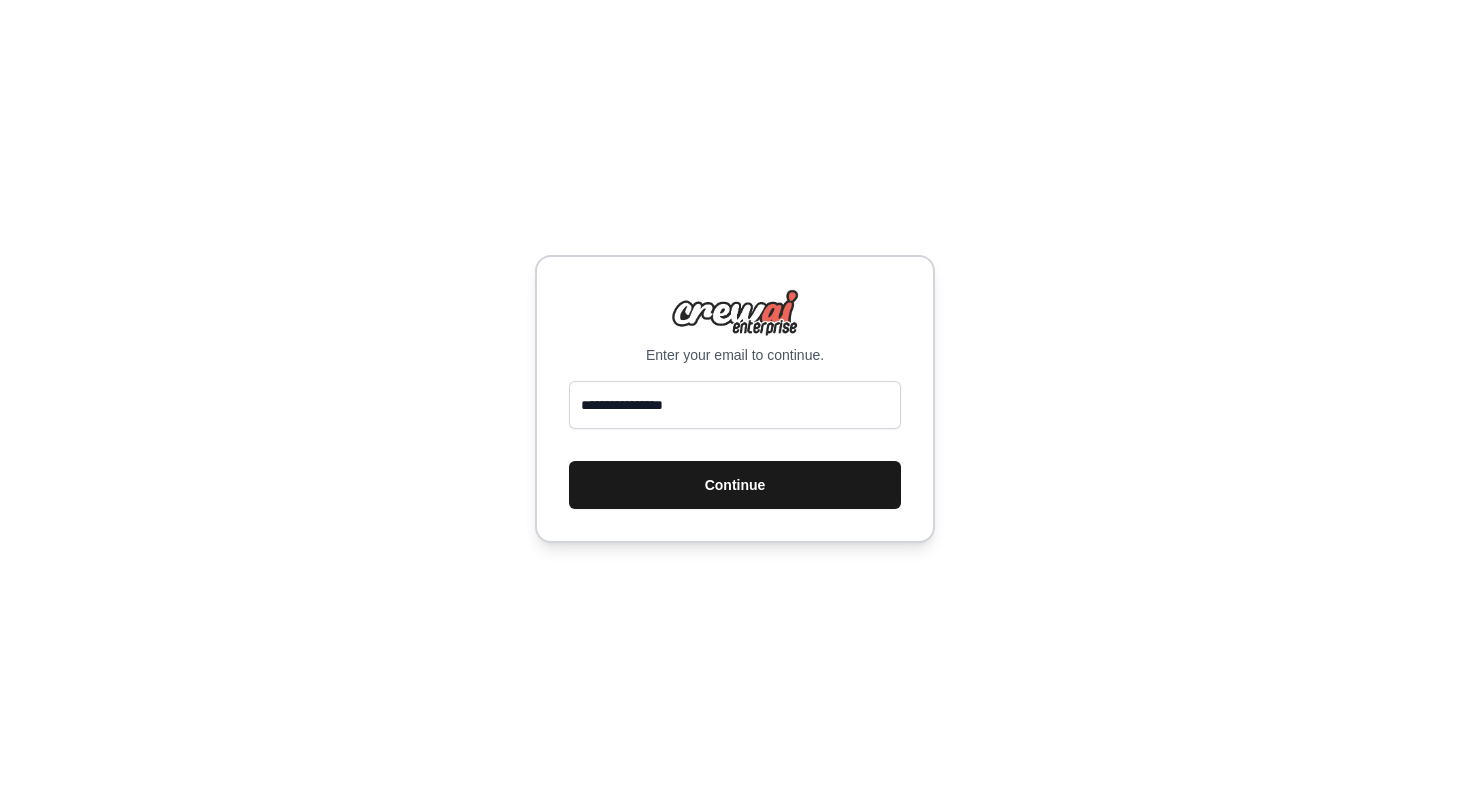 click on "Continue" at bounding box center [735, 485] 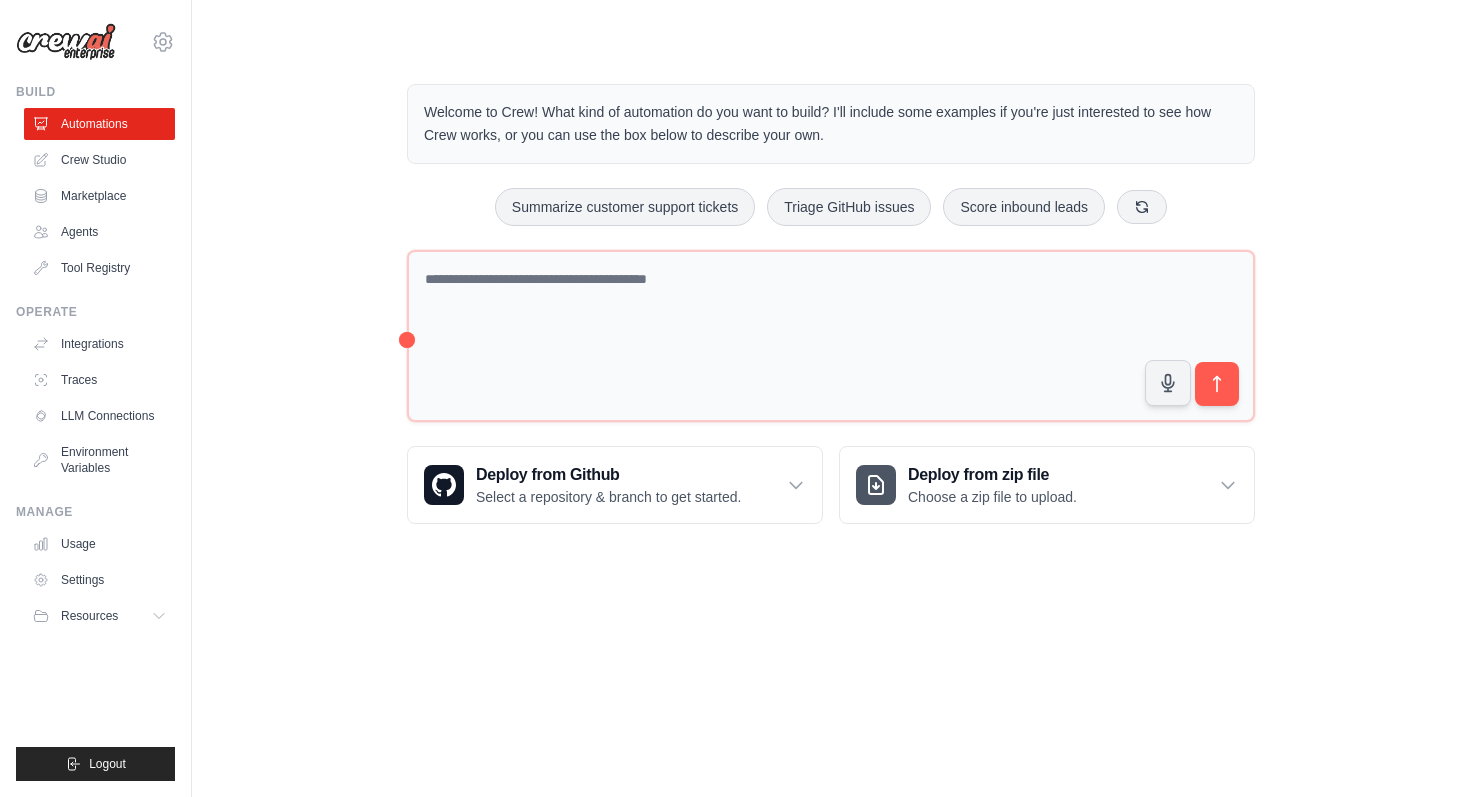 scroll, scrollTop: 0, scrollLeft: 0, axis: both 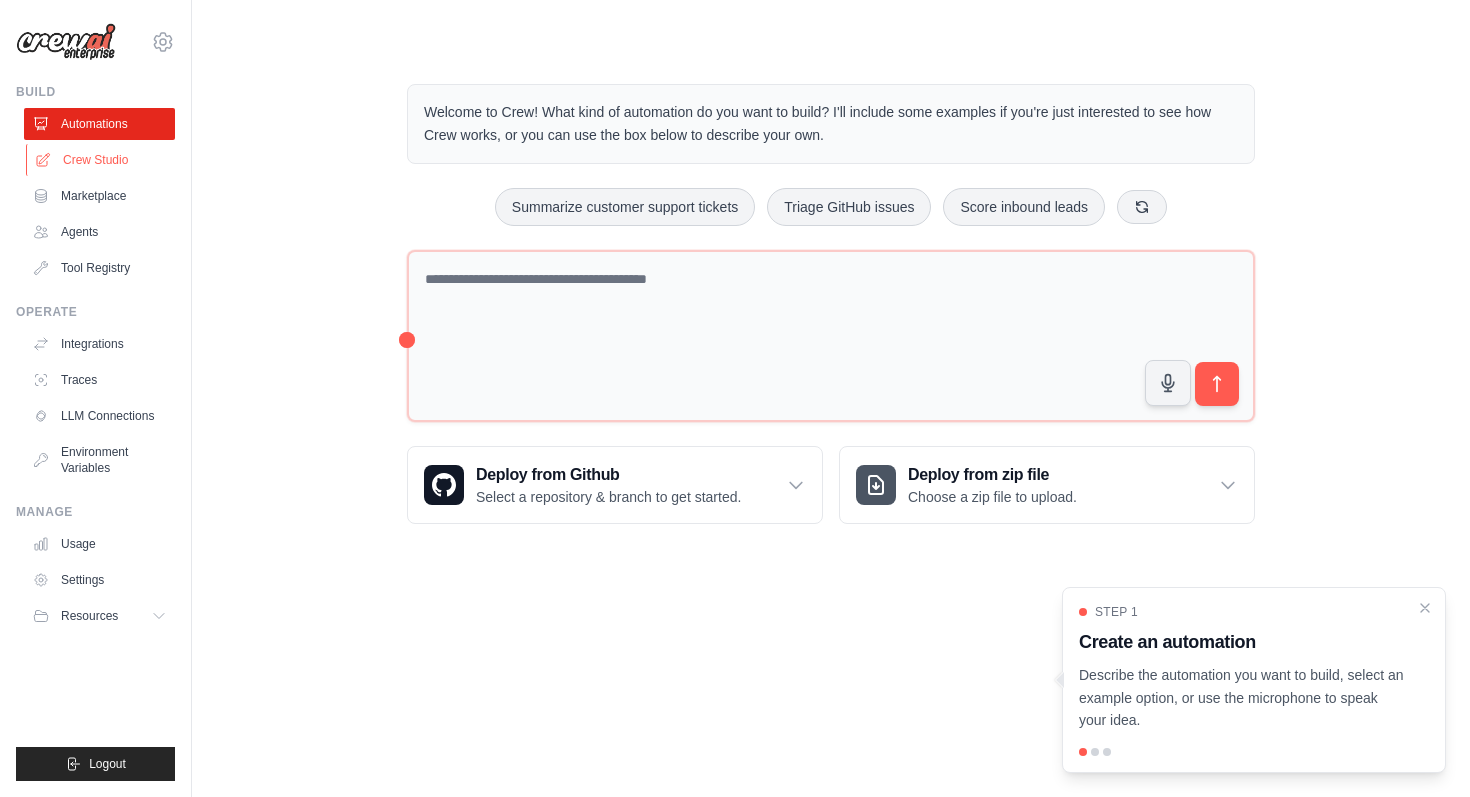 click on "Crew Studio" at bounding box center (101, 160) 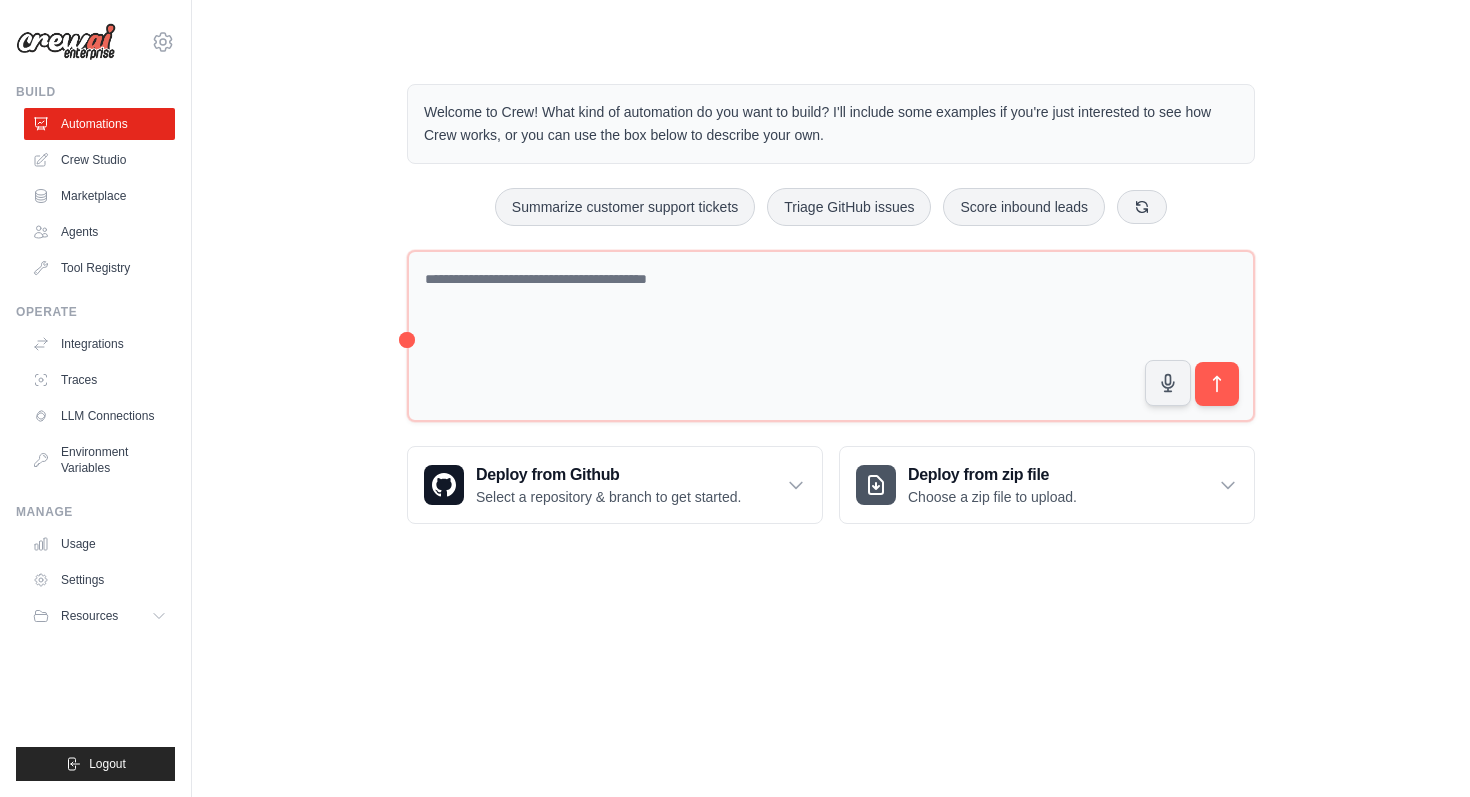scroll, scrollTop: 0, scrollLeft: 0, axis: both 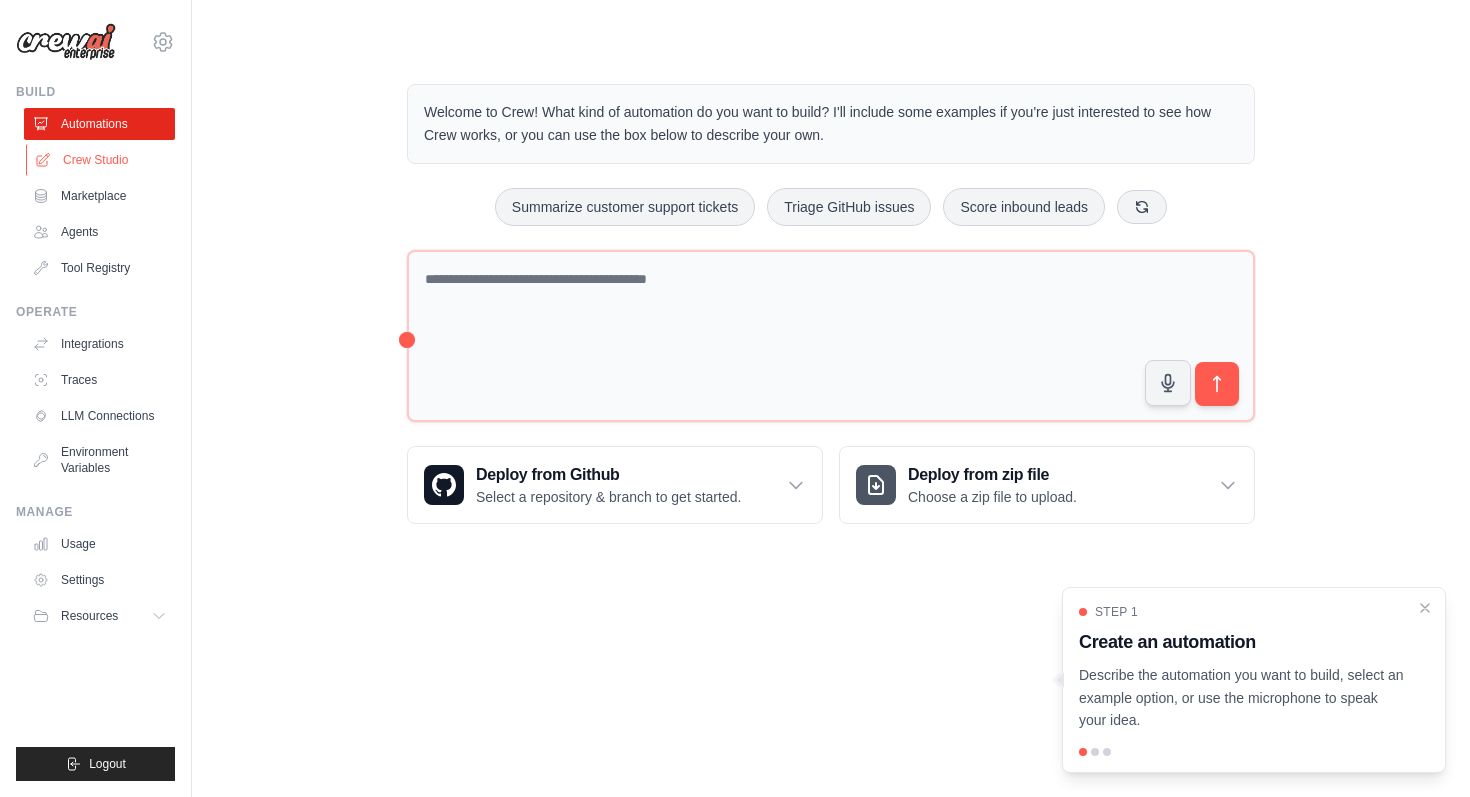 click on "Crew Studio" at bounding box center (101, 160) 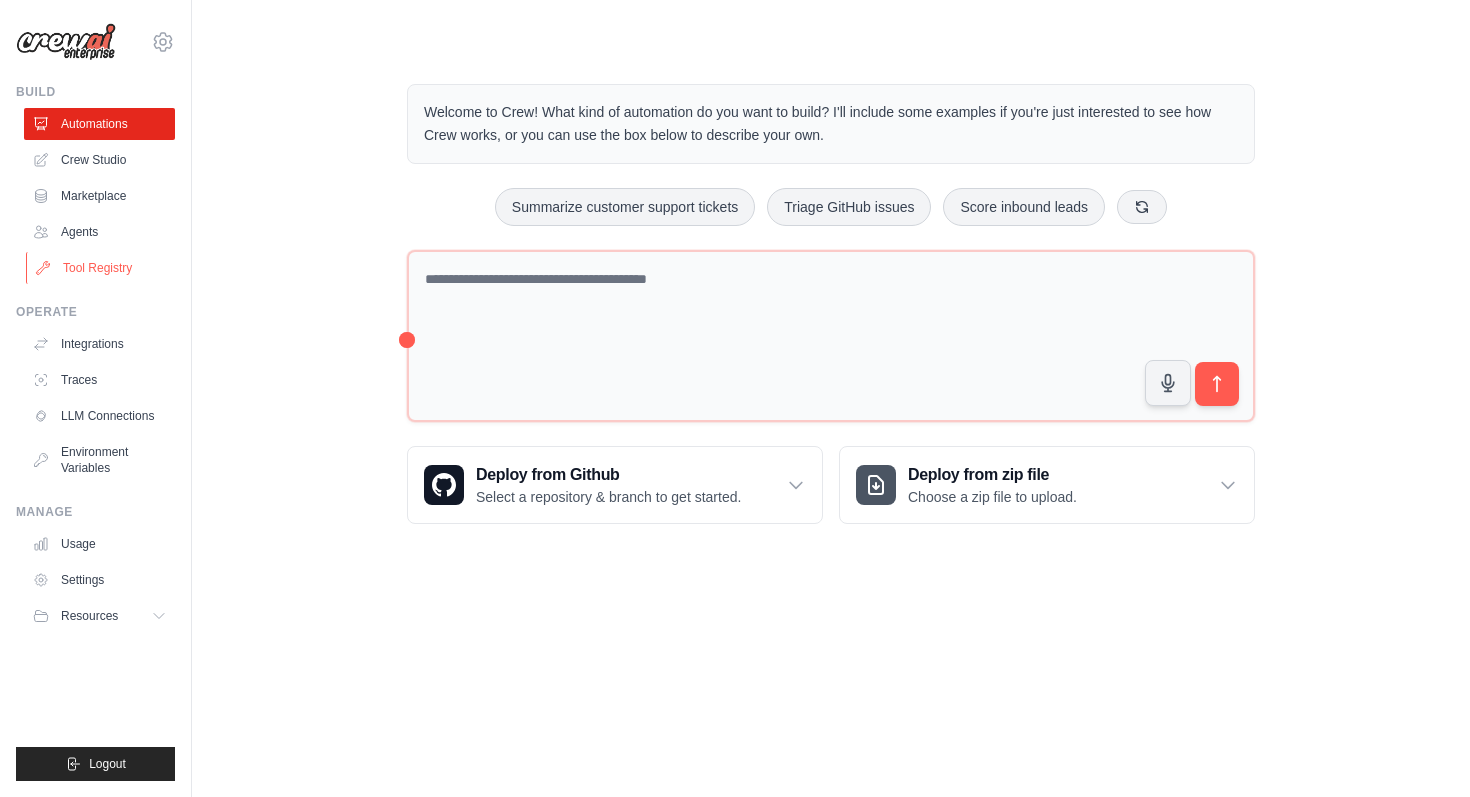 scroll, scrollTop: 0, scrollLeft: 0, axis: both 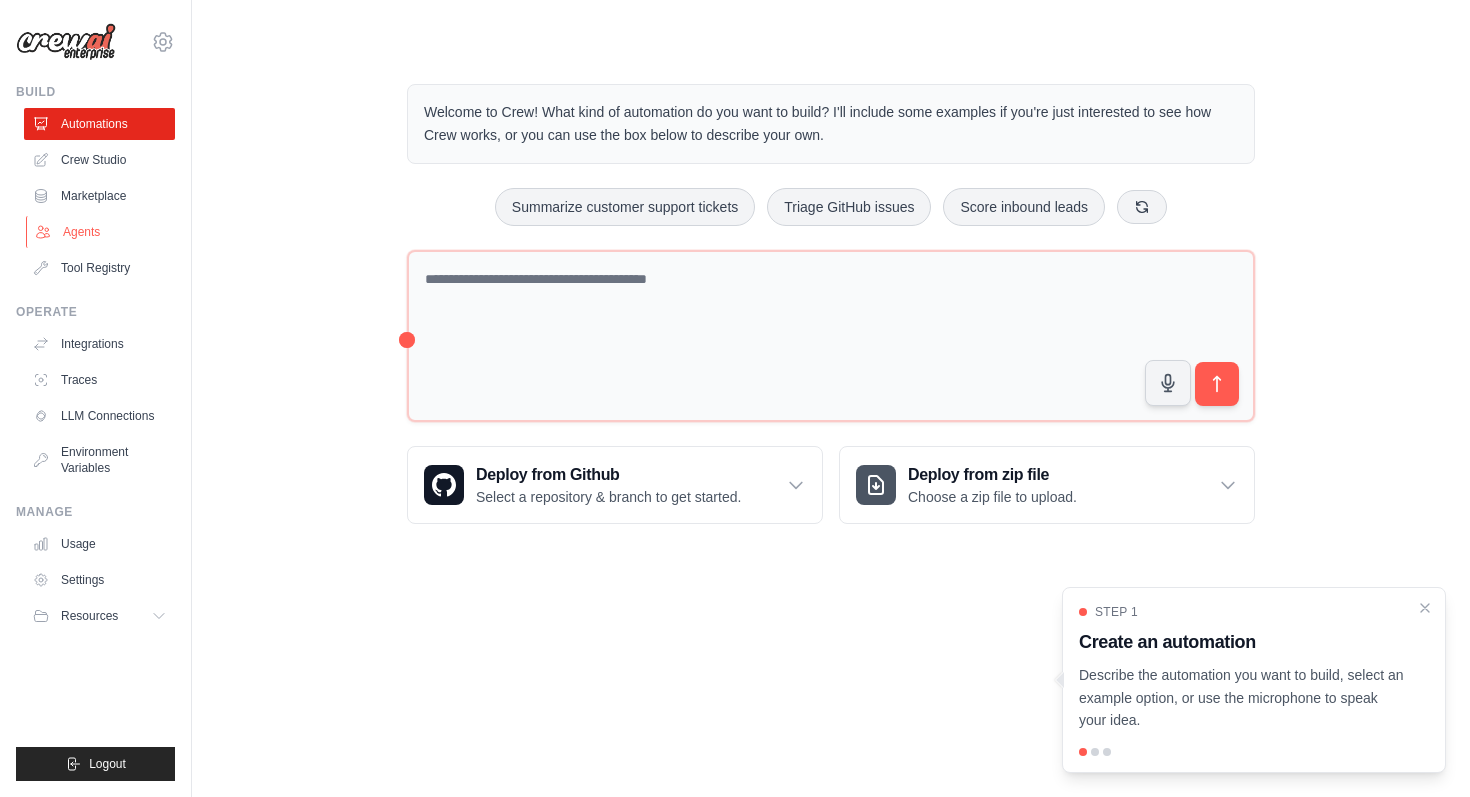 click on "Agents" at bounding box center (101, 232) 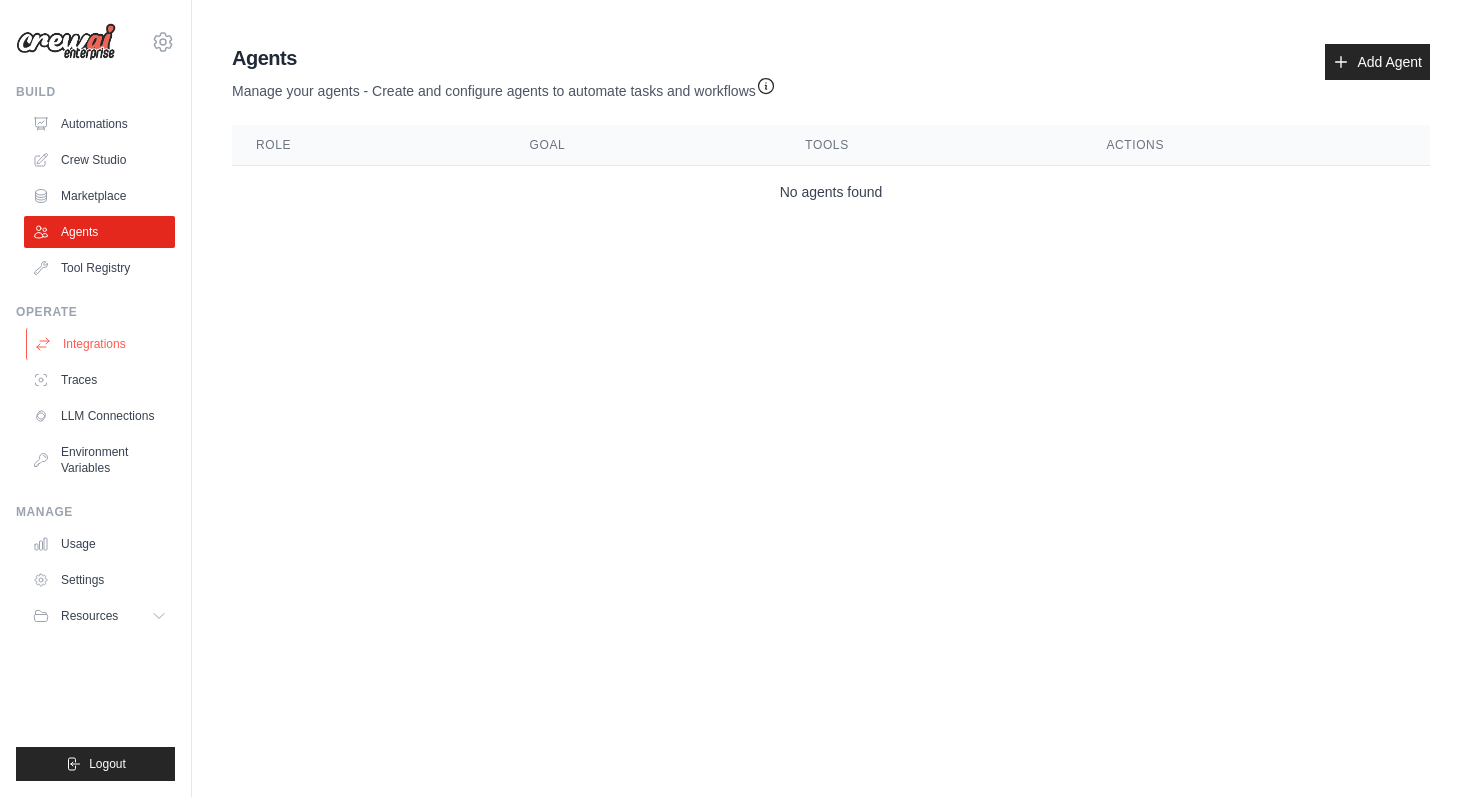 click on "Integrations" at bounding box center [101, 344] 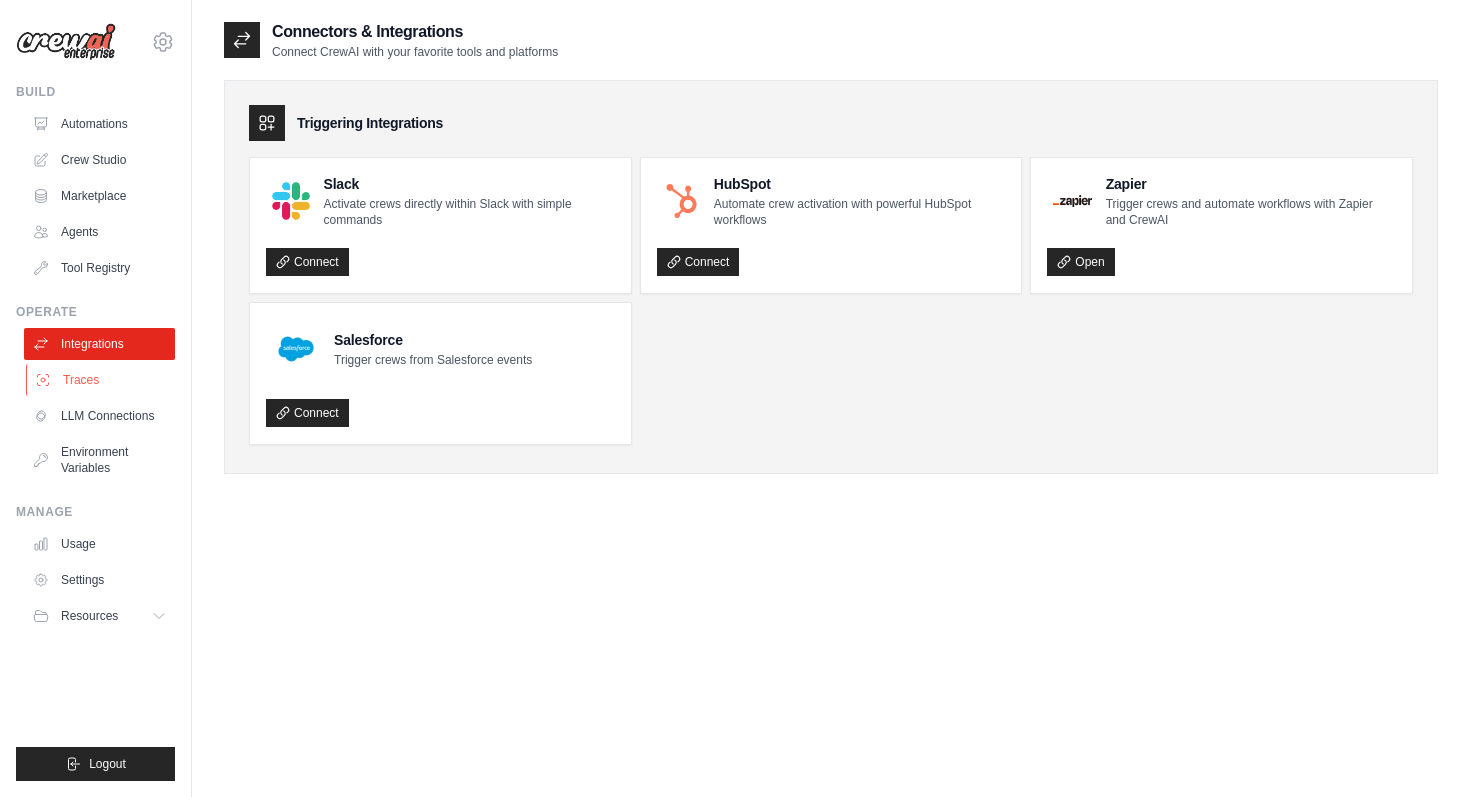 click on "Traces" at bounding box center (101, 380) 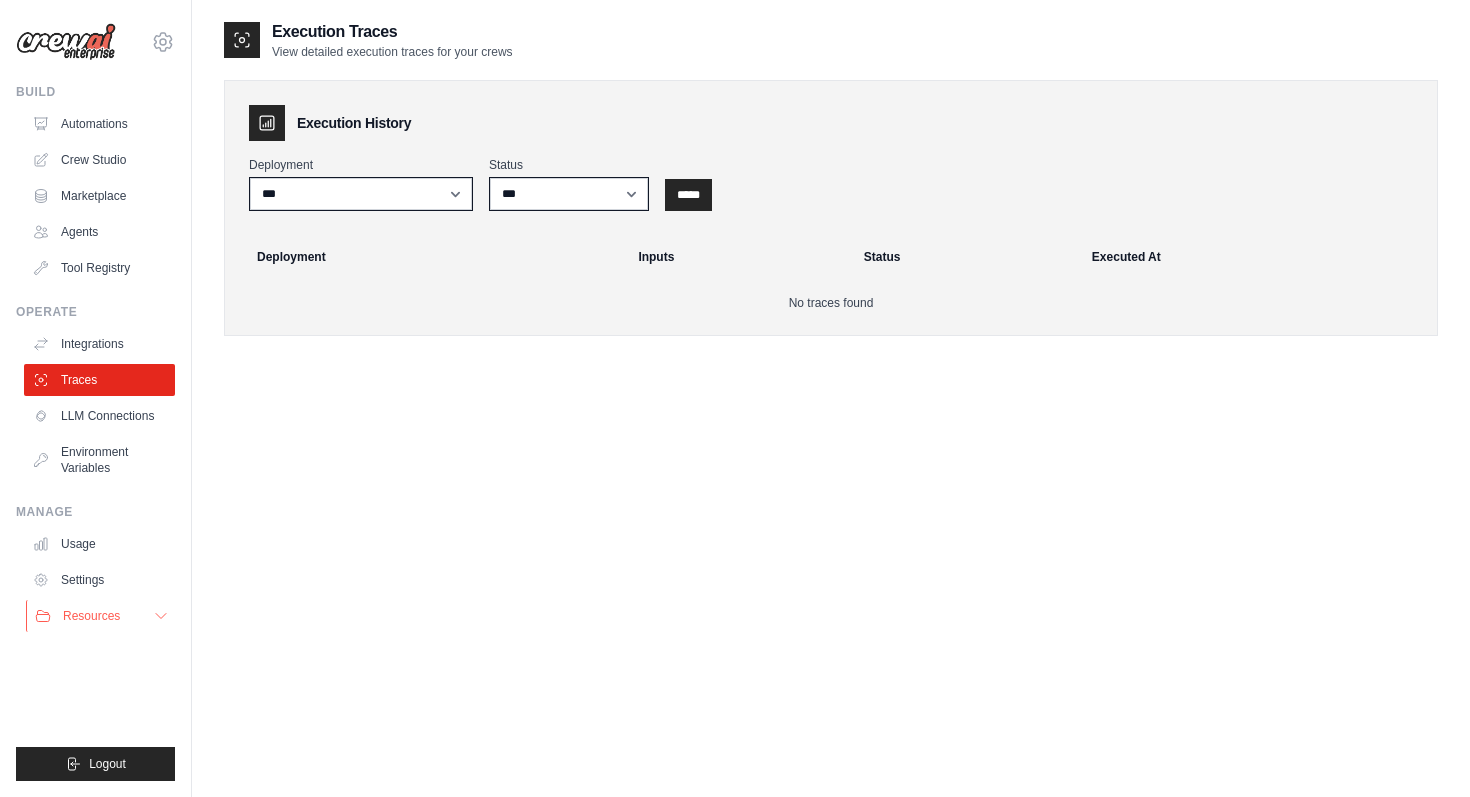 click on "Resources" at bounding box center [91, 616] 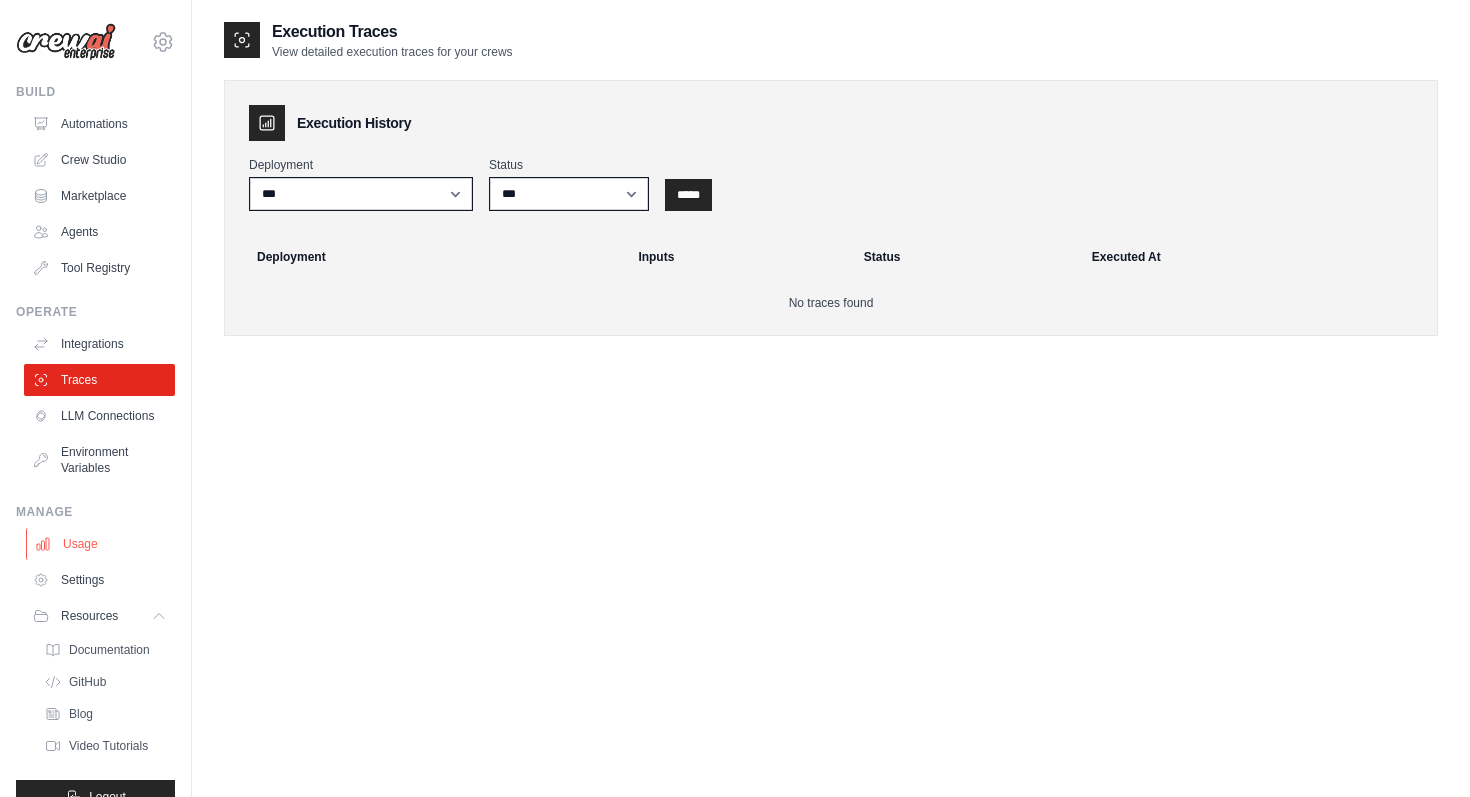 click on "Usage" at bounding box center [101, 544] 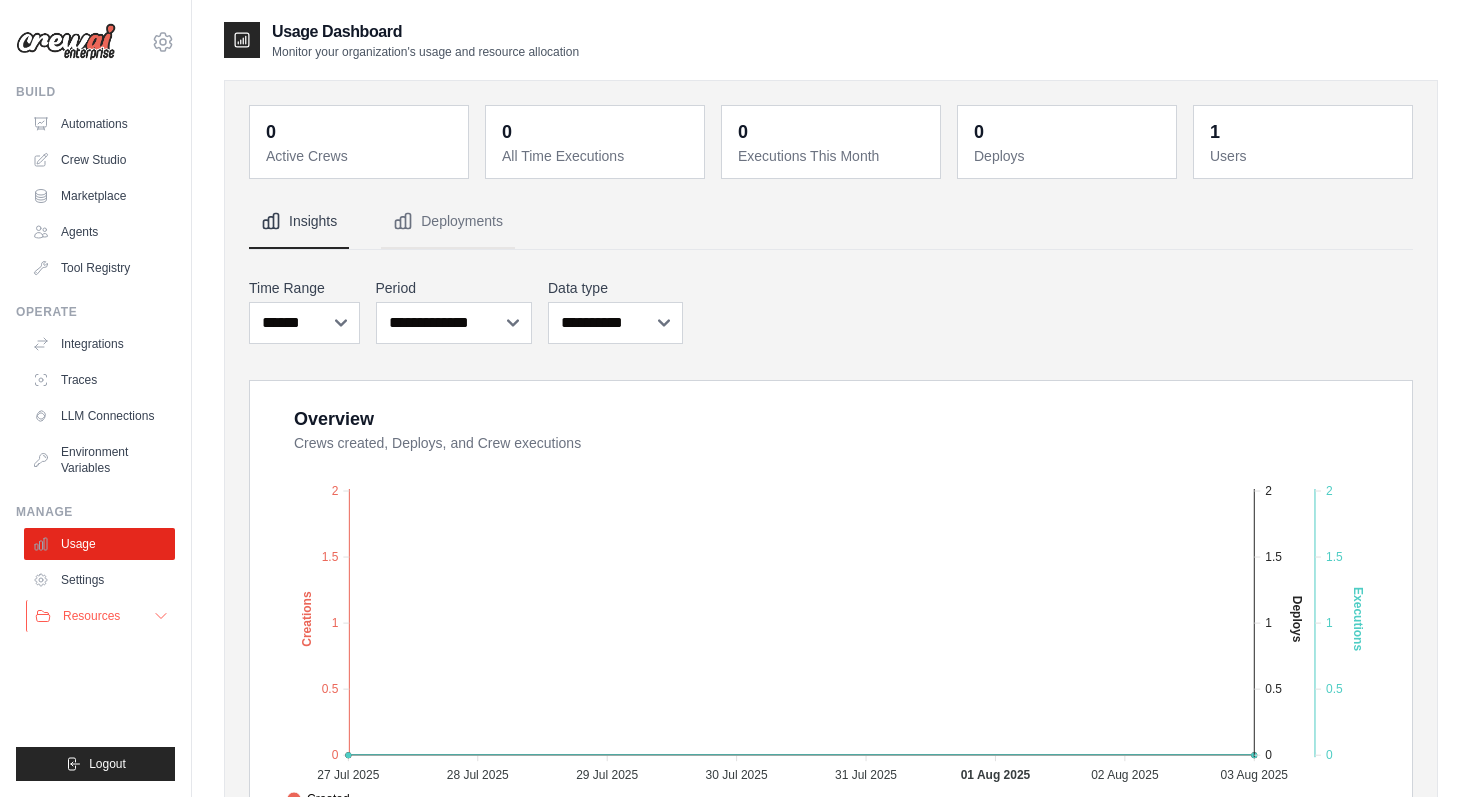 click on "Resources" at bounding box center (101, 616) 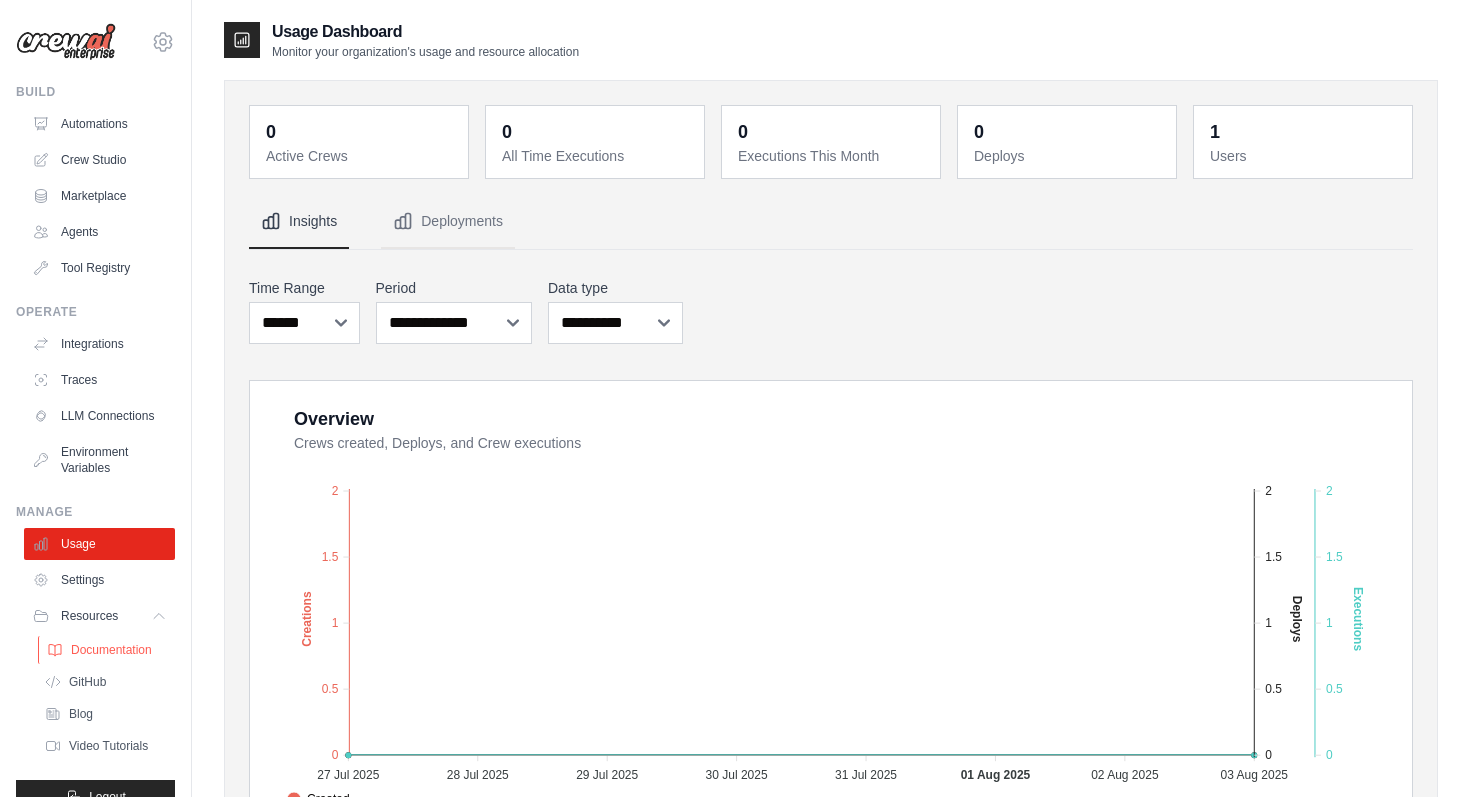 scroll, scrollTop: 33, scrollLeft: 0, axis: vertical 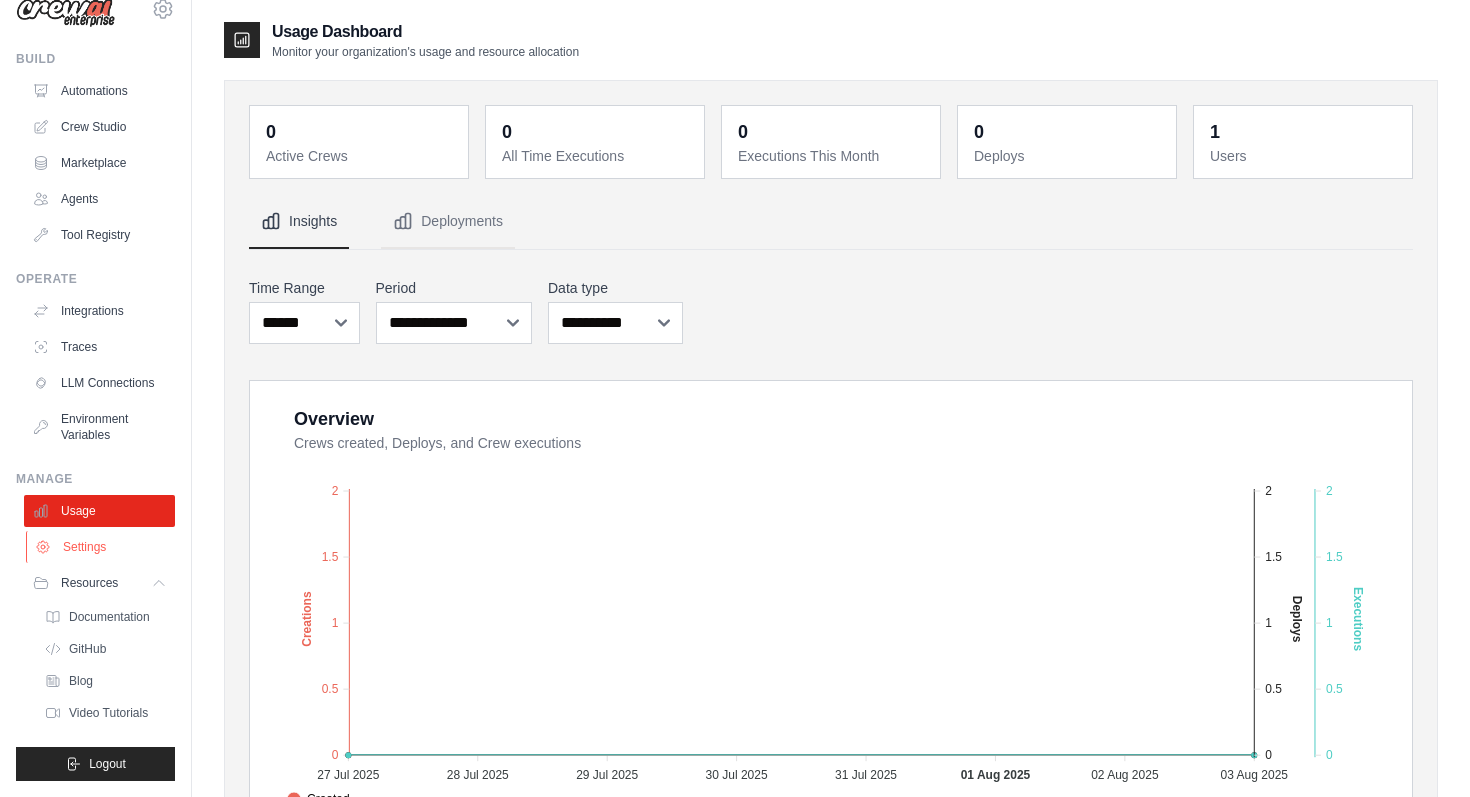 click on "Settings" at bounding box center (101, 547) 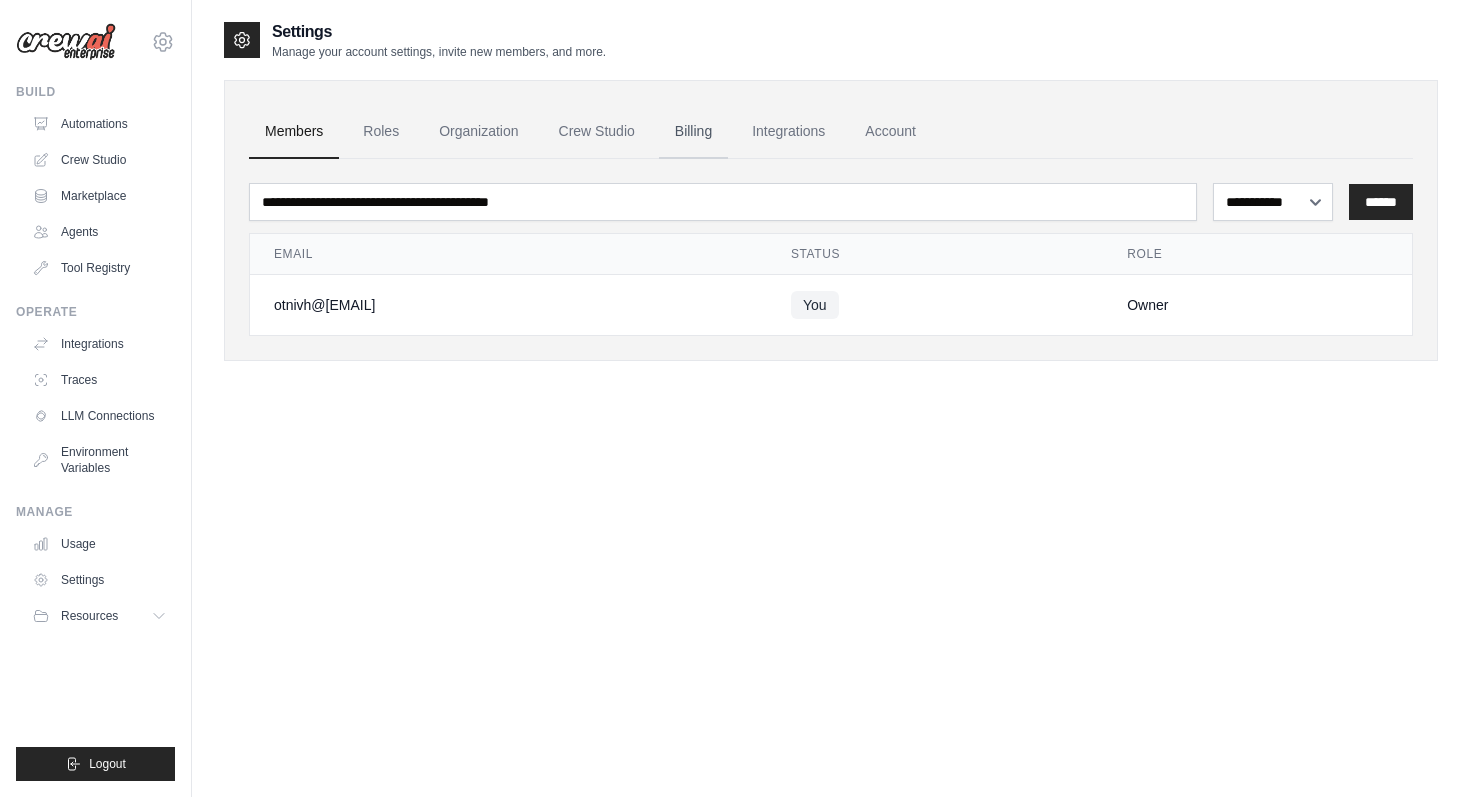 click on "Billing" at bounding box center [693, 132] 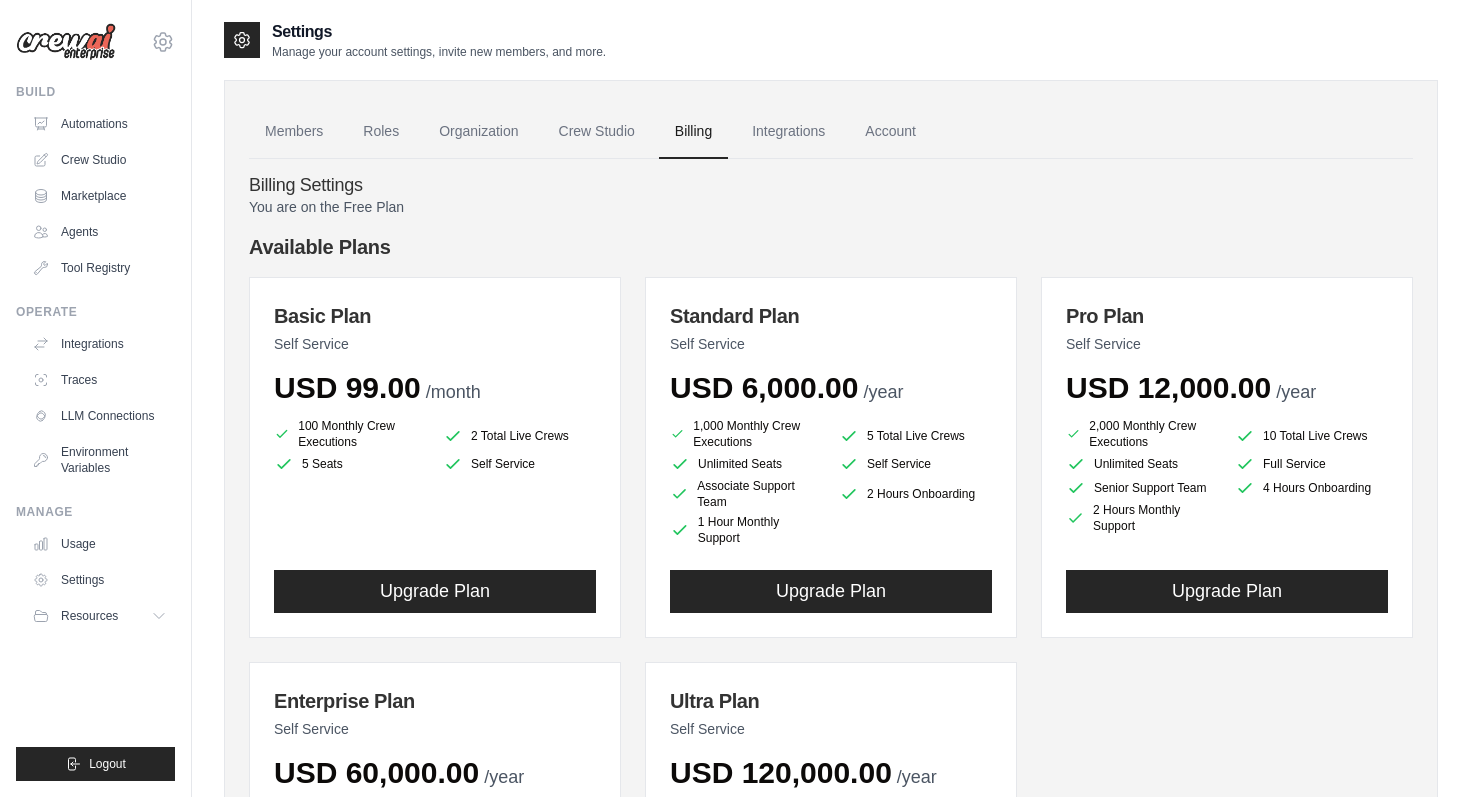 scroll, scrollTop: 0, scrollLeft: 0, axis: both 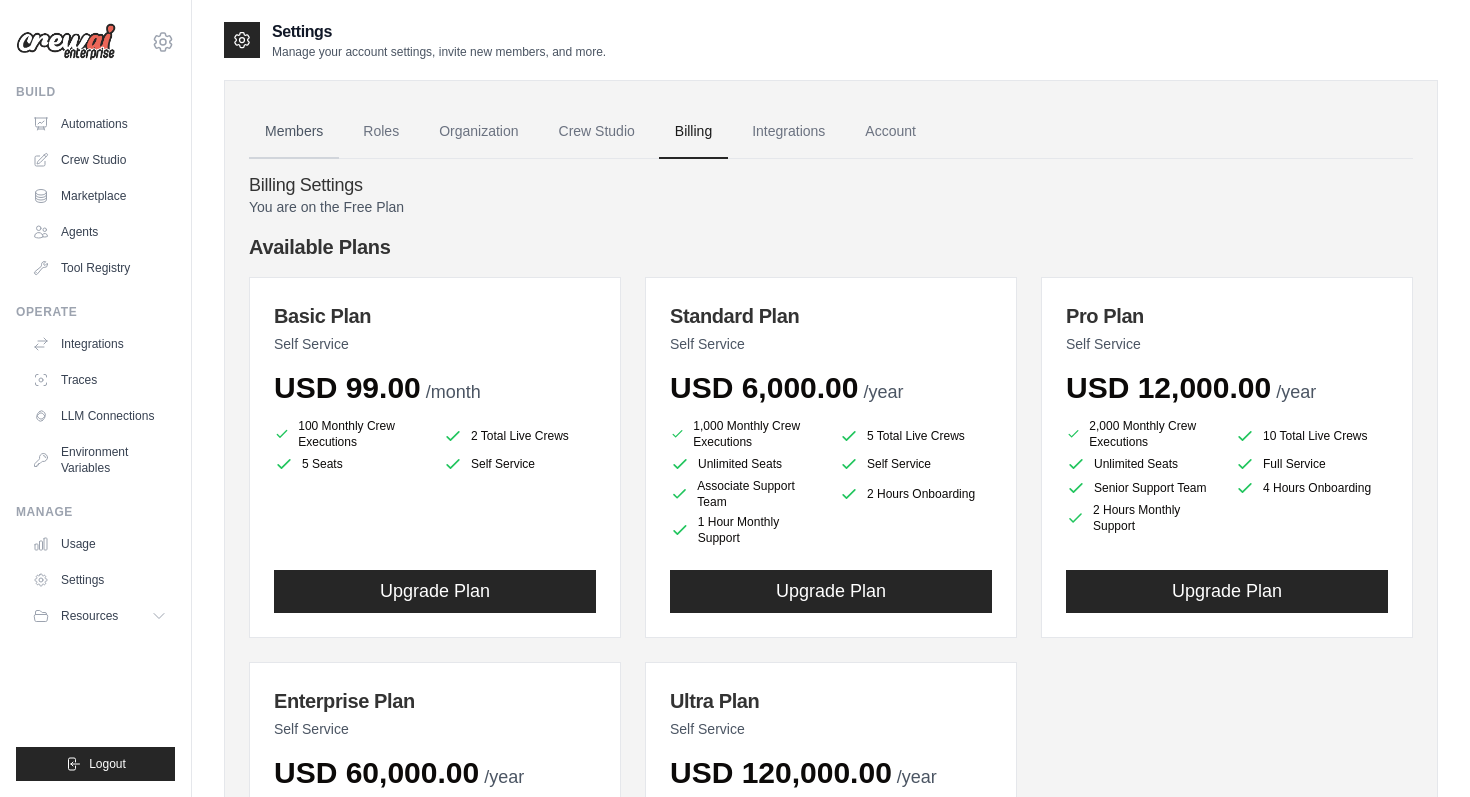 click on "Members" at bounding box center [294, 132] 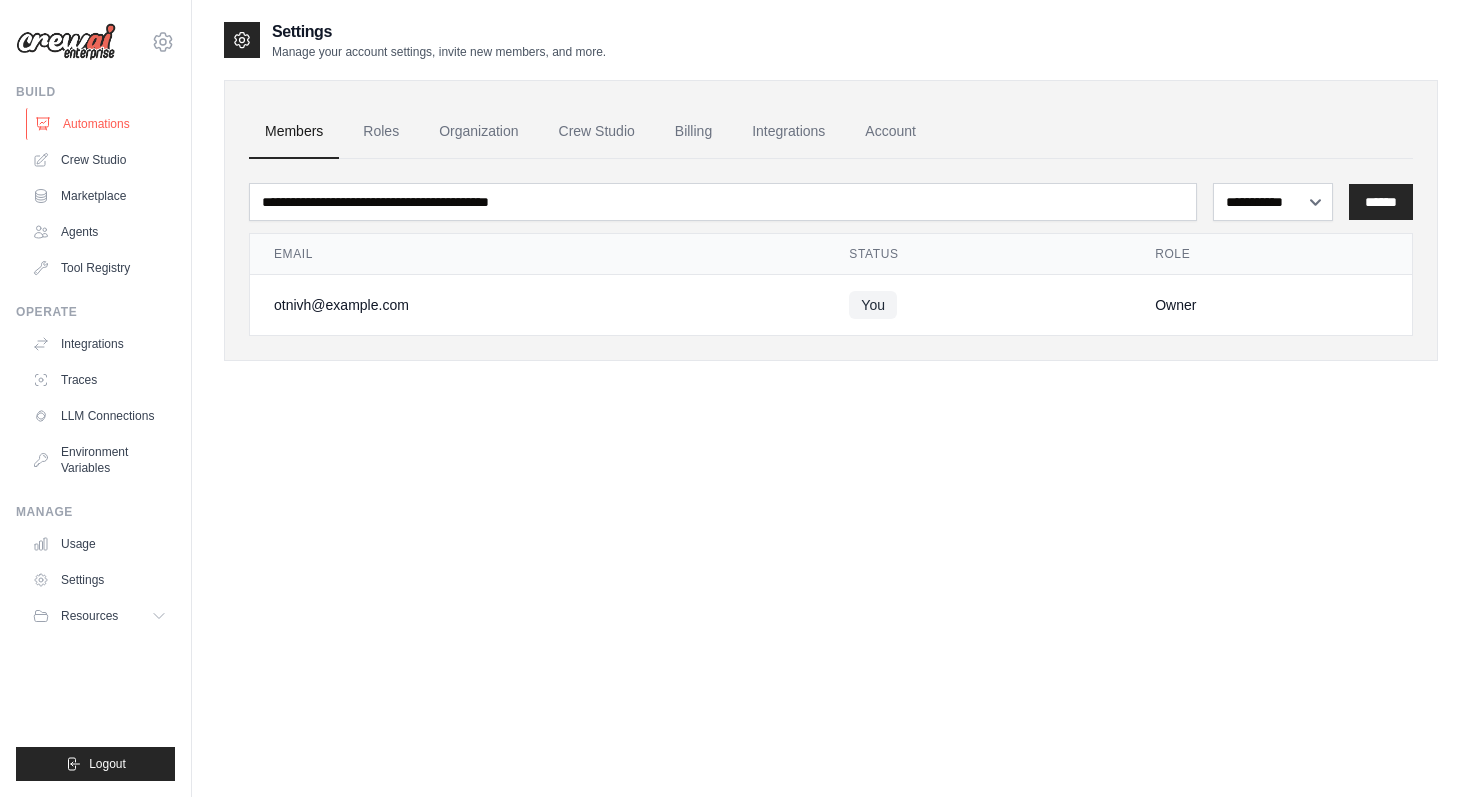 click on "Automations" at bounding box center [101, 124] 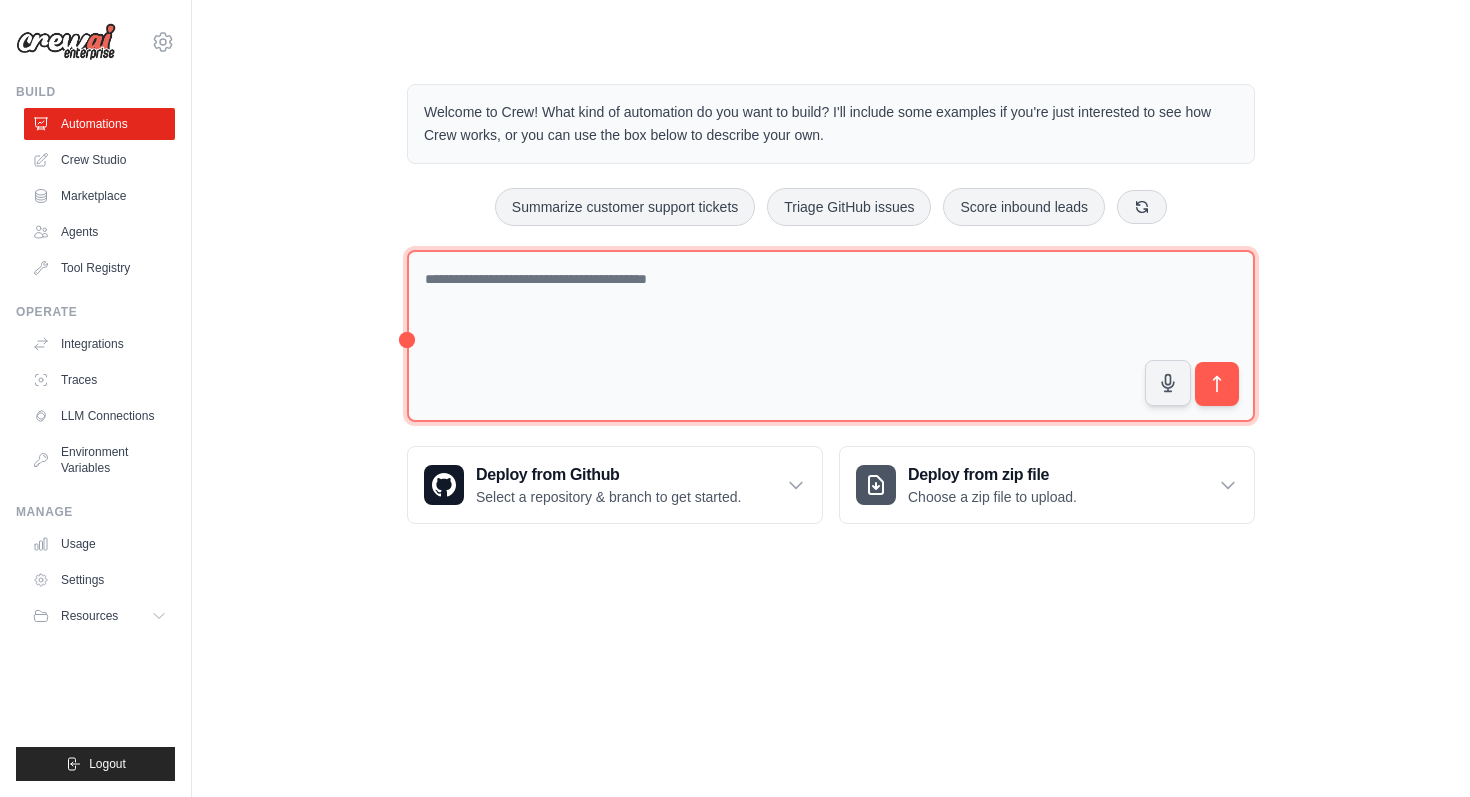 click at bounding box center [831, 336] 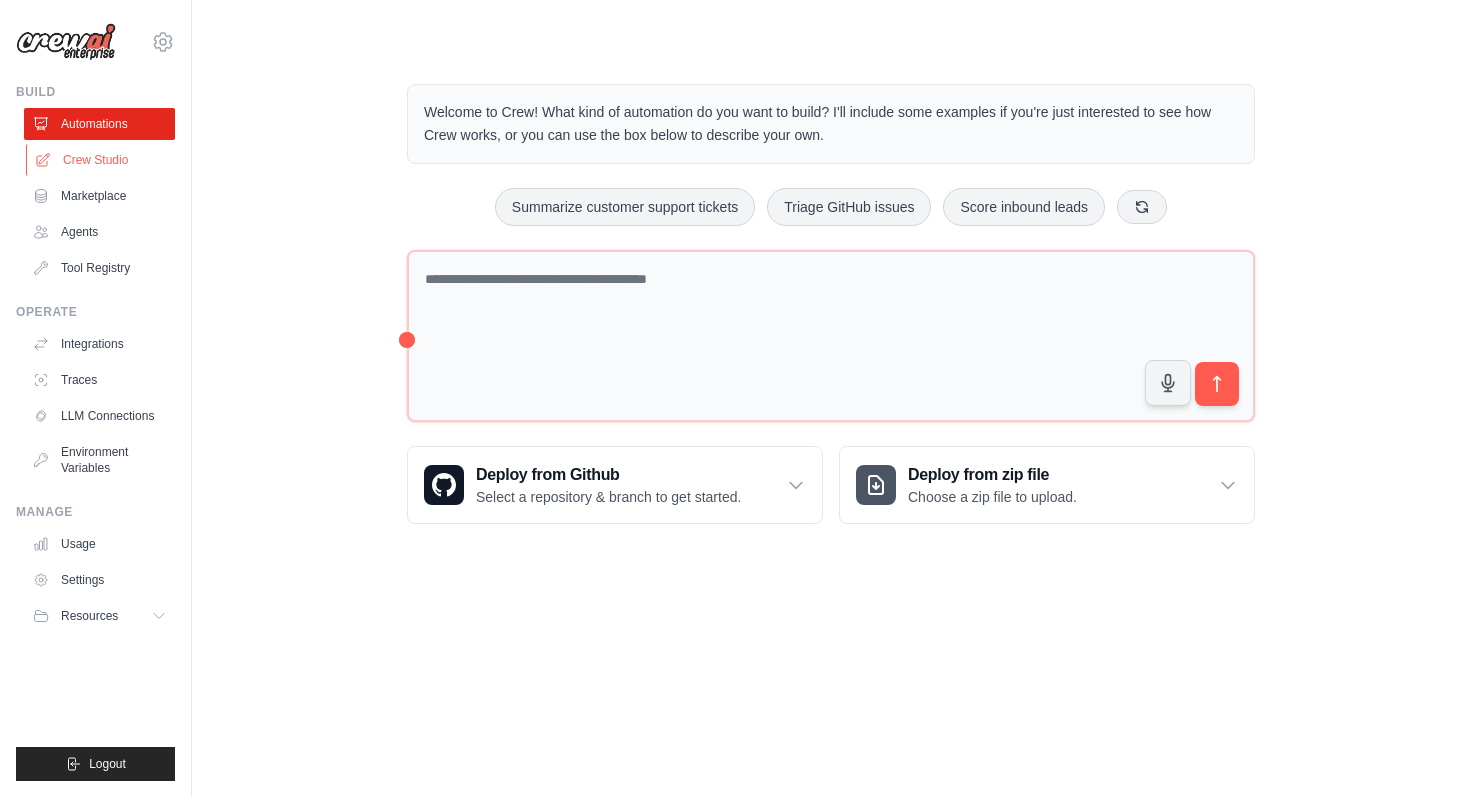click on "Crew Studio" at bounding box center (101, 160) 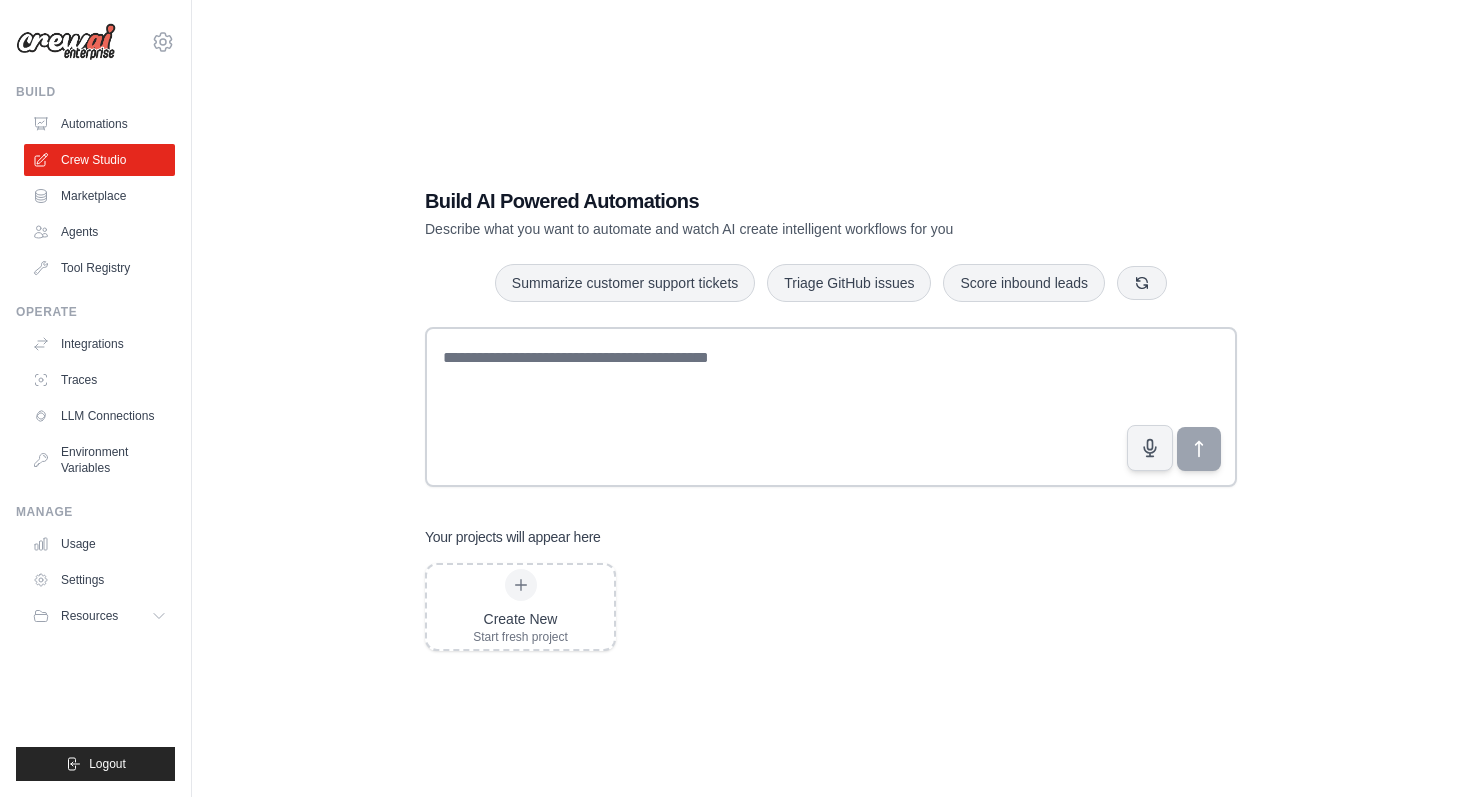 scroll, scrollTop: 0, scrollLeft: 0, axis: both 